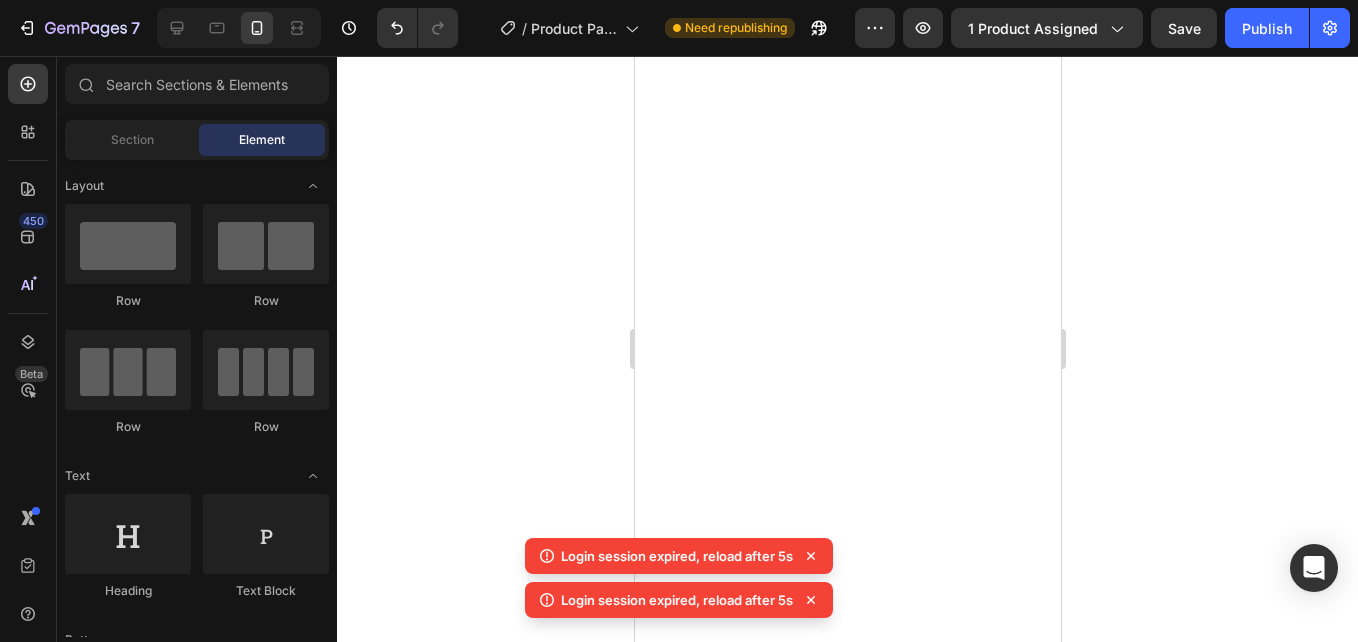 scroll, scrollTop: 0, scrollLeft: 0, axis: both 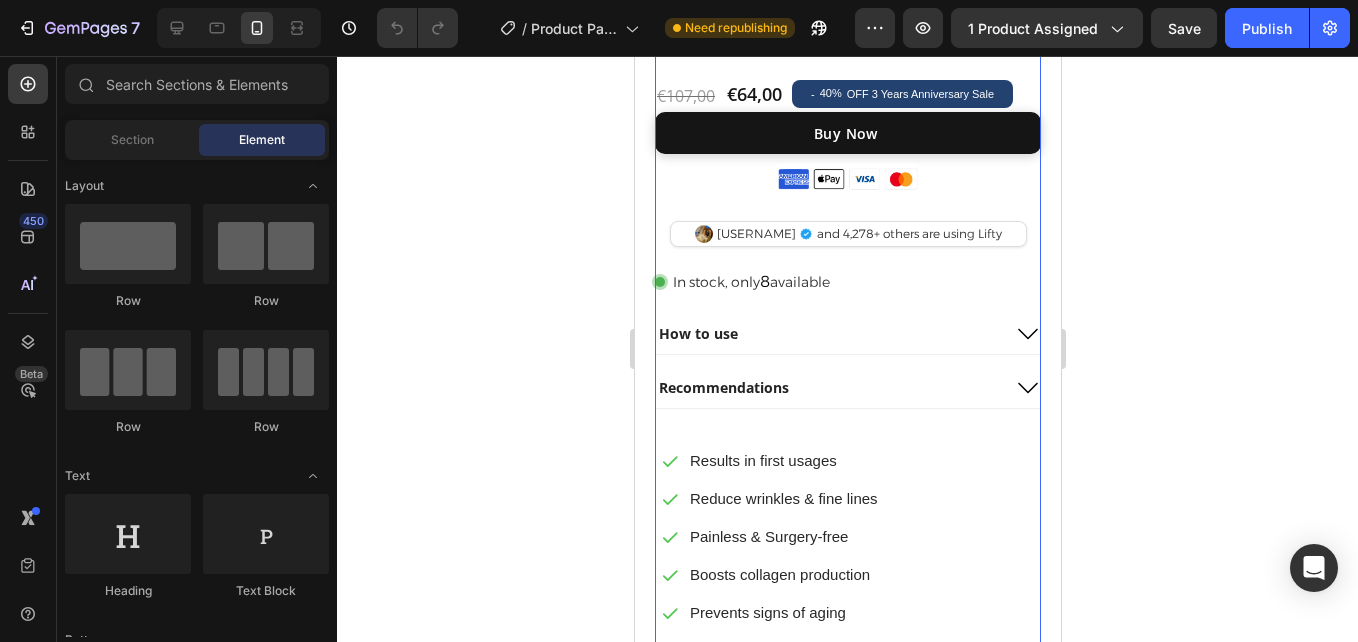 click on "In stock, only  8  available" at bounding box center [750, 282] 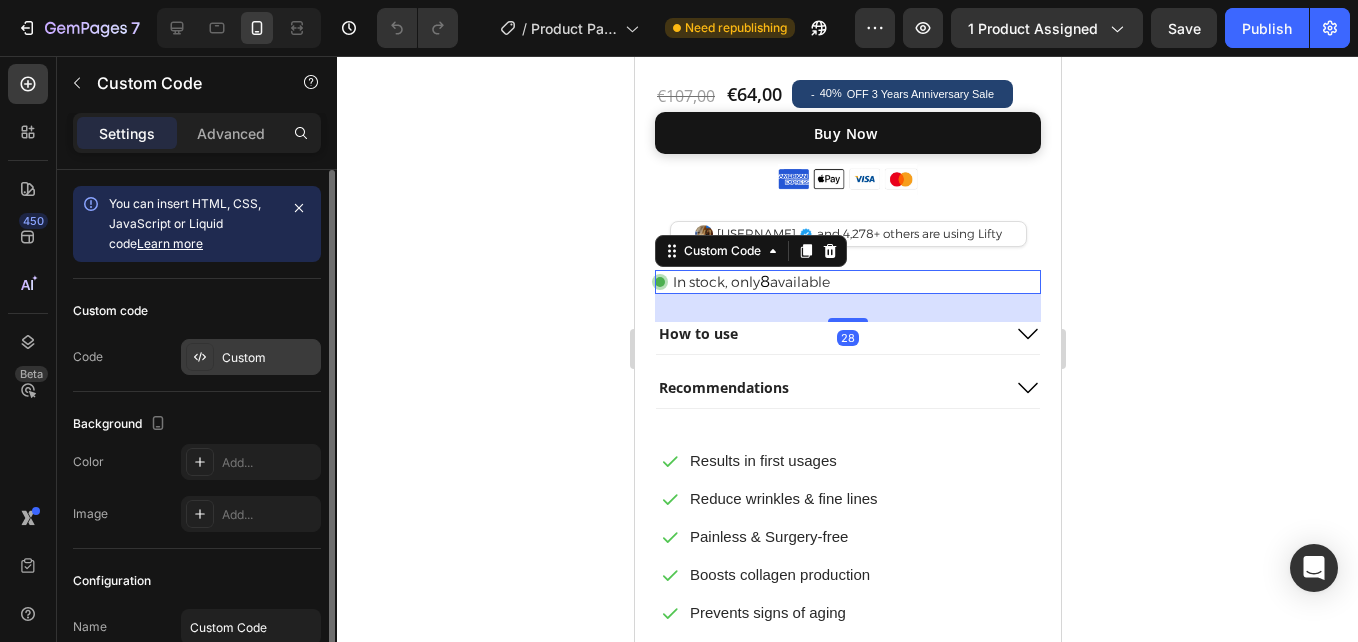 click on "Custom" at bounding box center [269, 358] 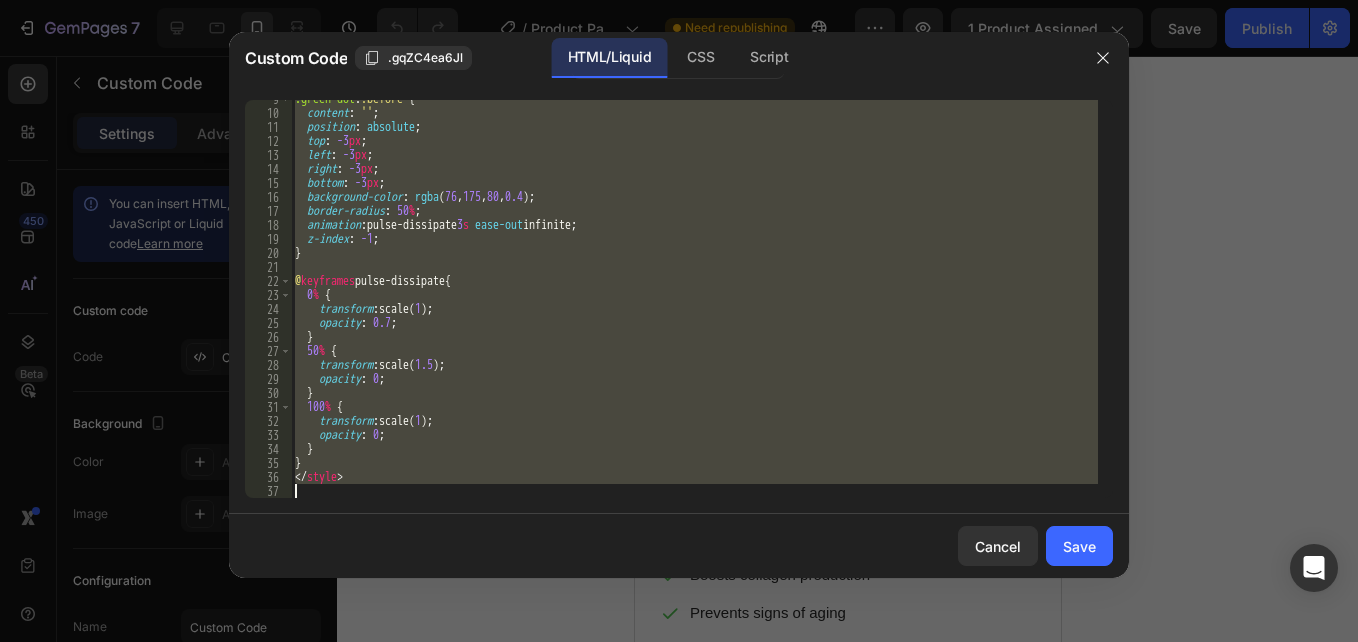 scroll, scrollTop: 148, scrollLeft: 0, axis: vertical 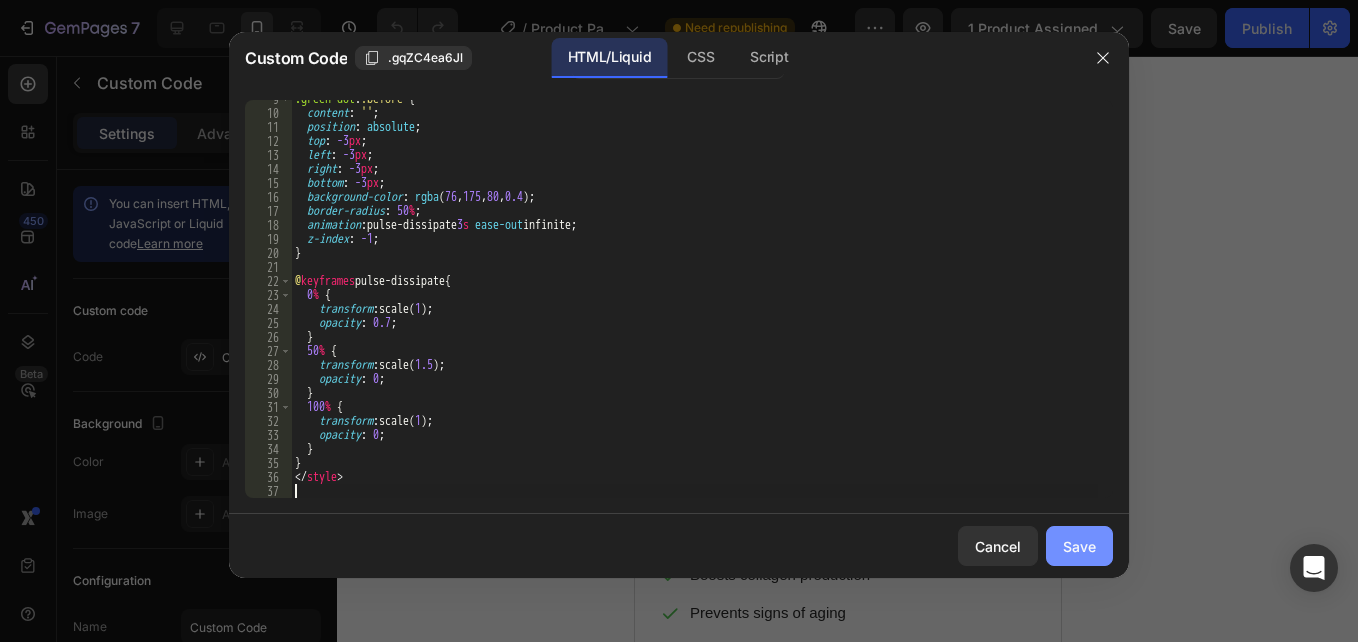 click on "Save" 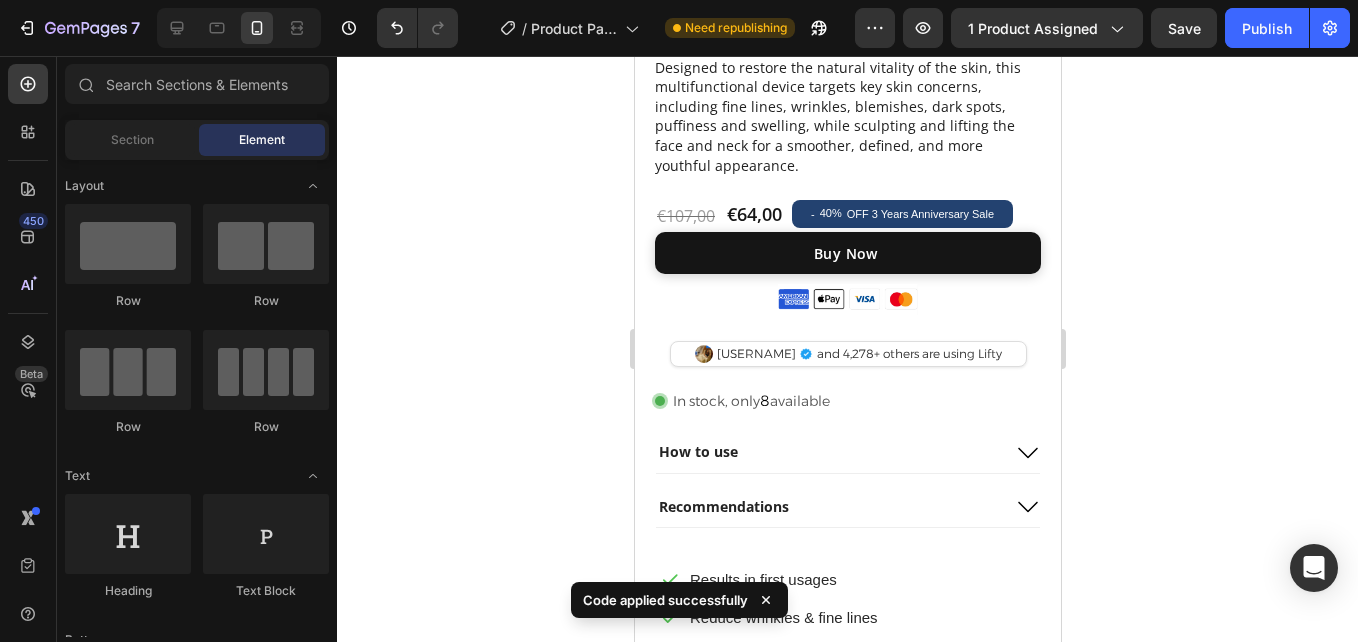 scroll, scrollTop: 701, scrollLeft: 0, axis: vertical 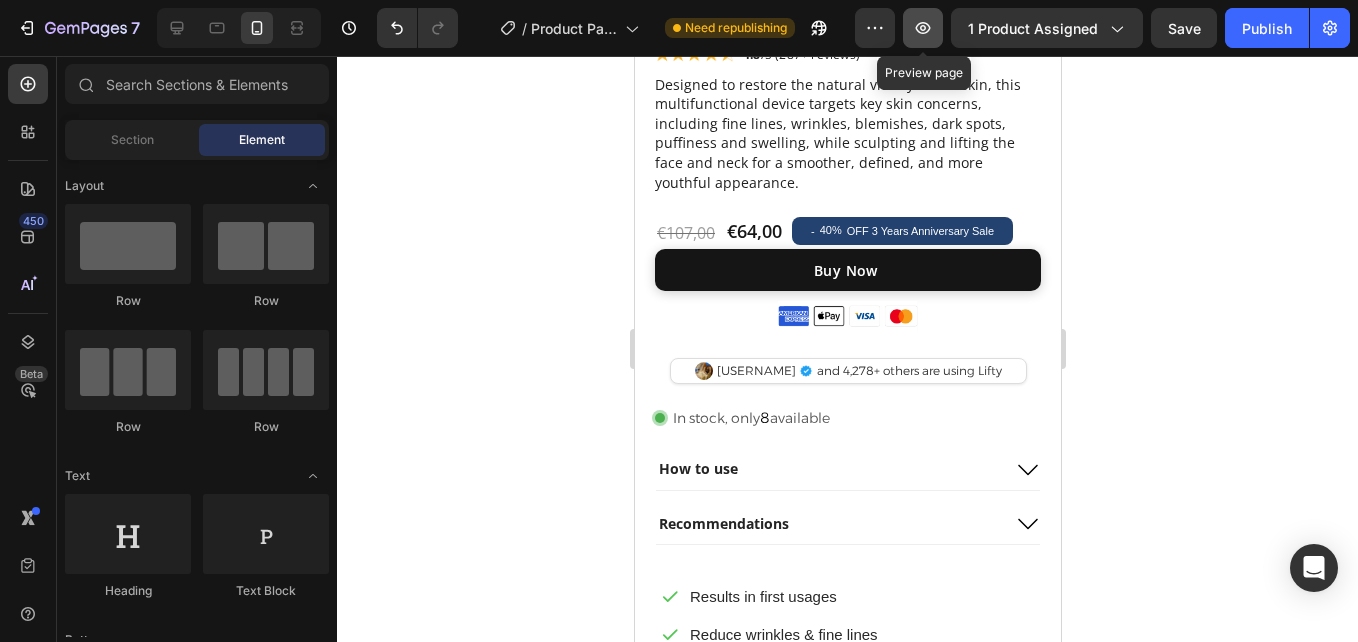 click 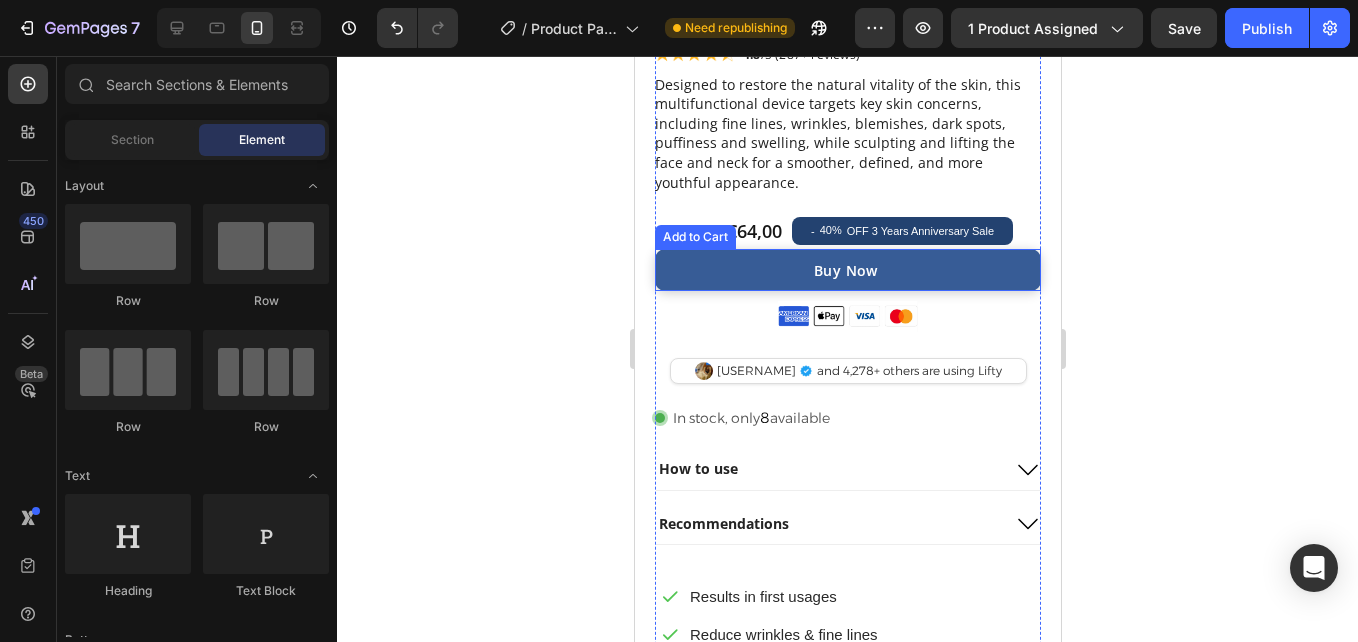 click on "Buy Now" at bounding box center [847, 270] 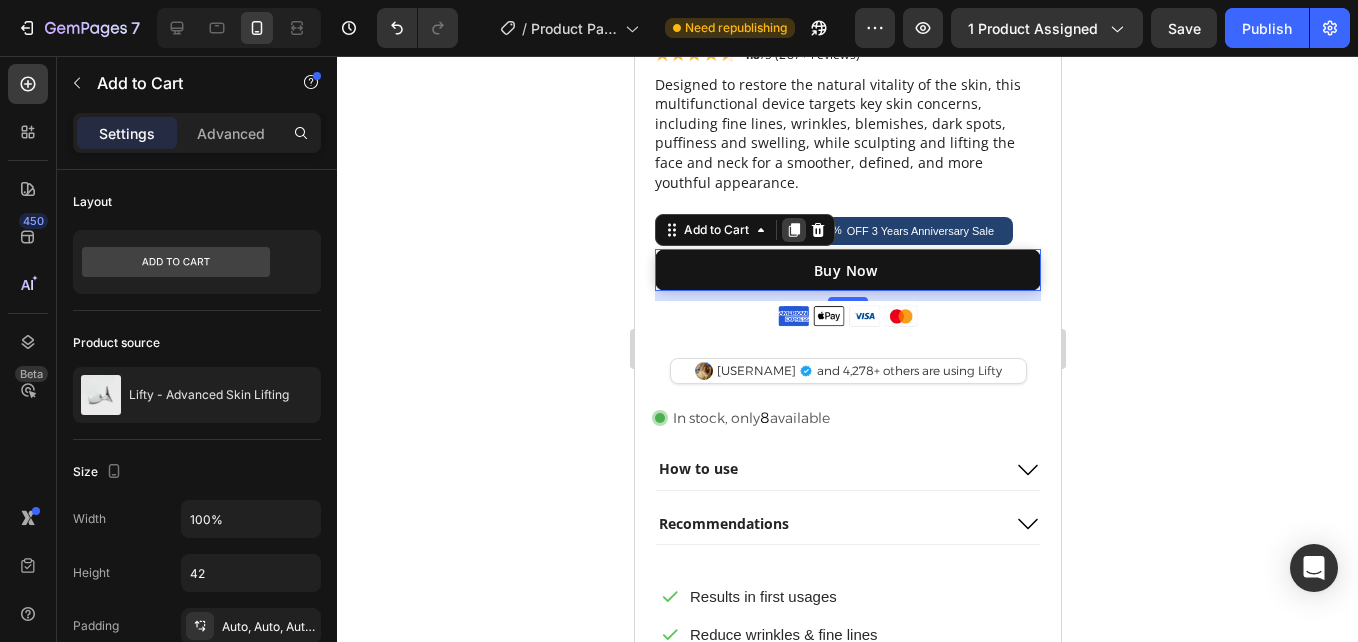 click 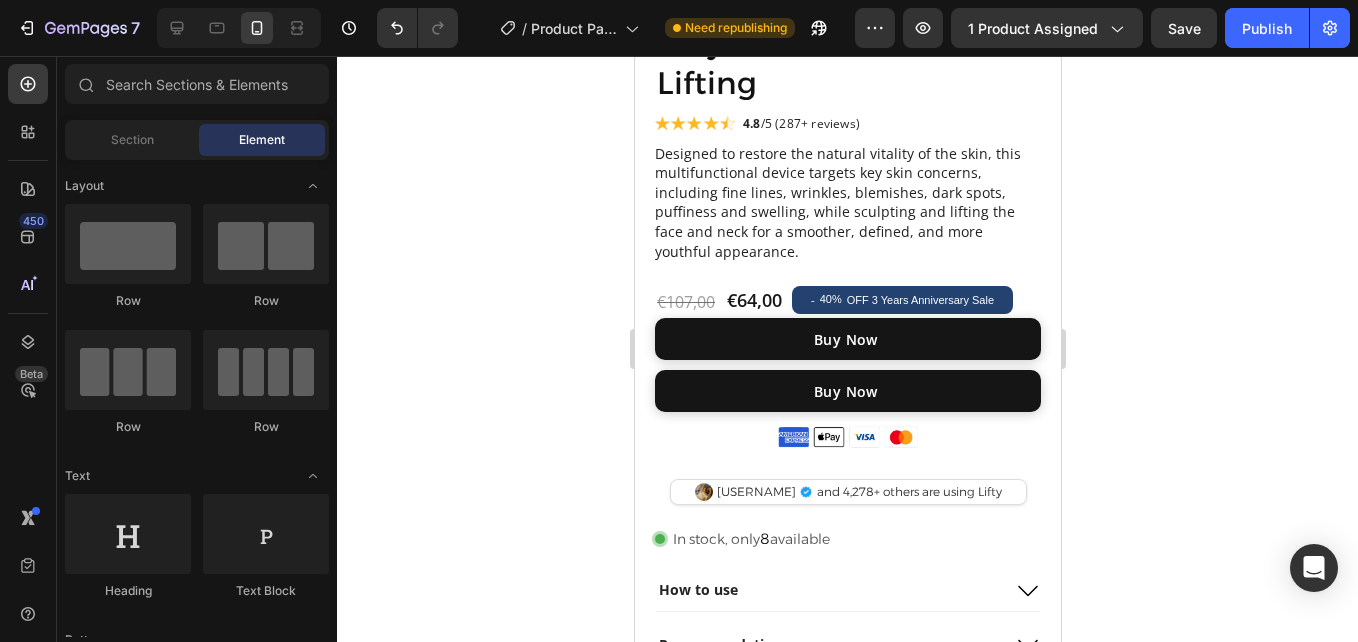 scroll, scrollTop: 615, scrollLeft: 0, axis: vertical 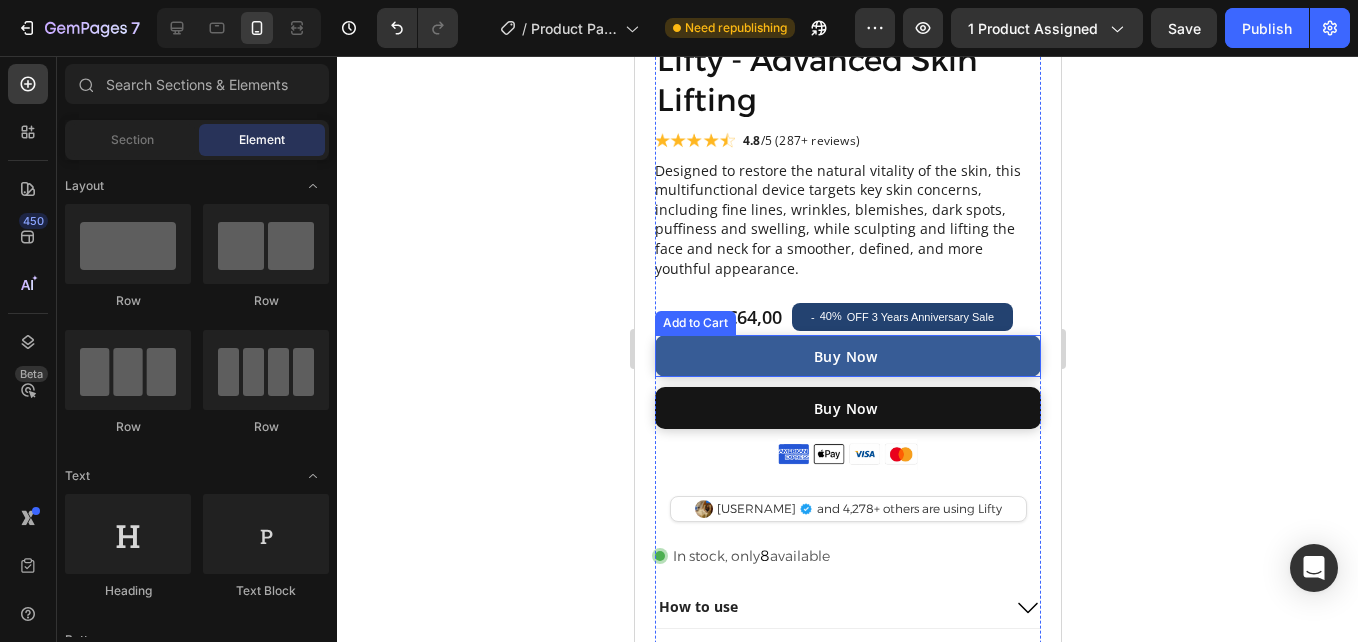 click on "Buy Now" at bounding box center [847, 356] 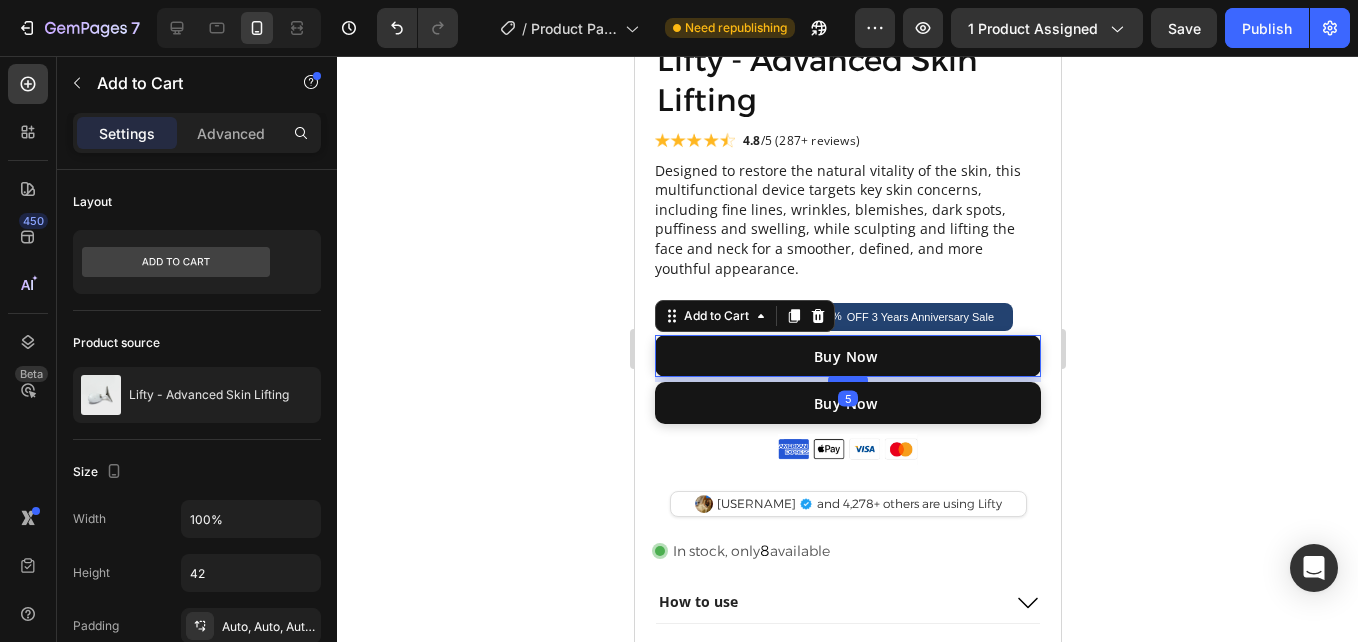click at bounding box center (847, 379) 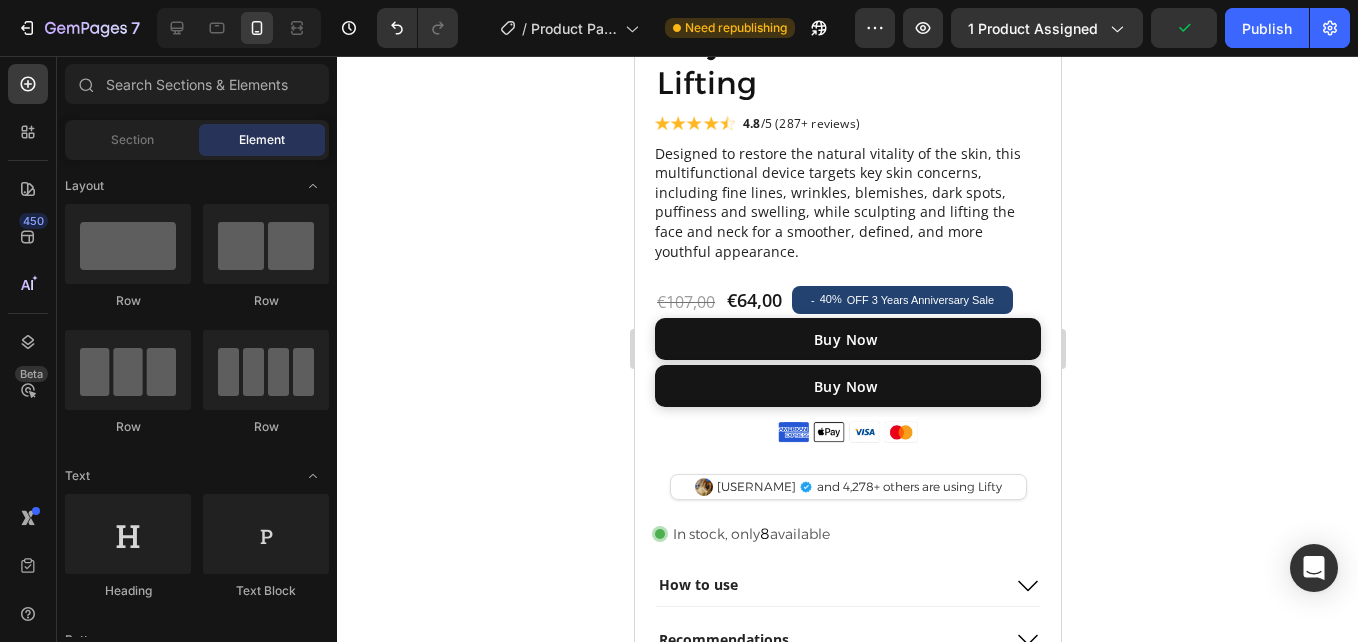 scroll, scrollTop: 564, scrollLeft: 0, axis: vertical 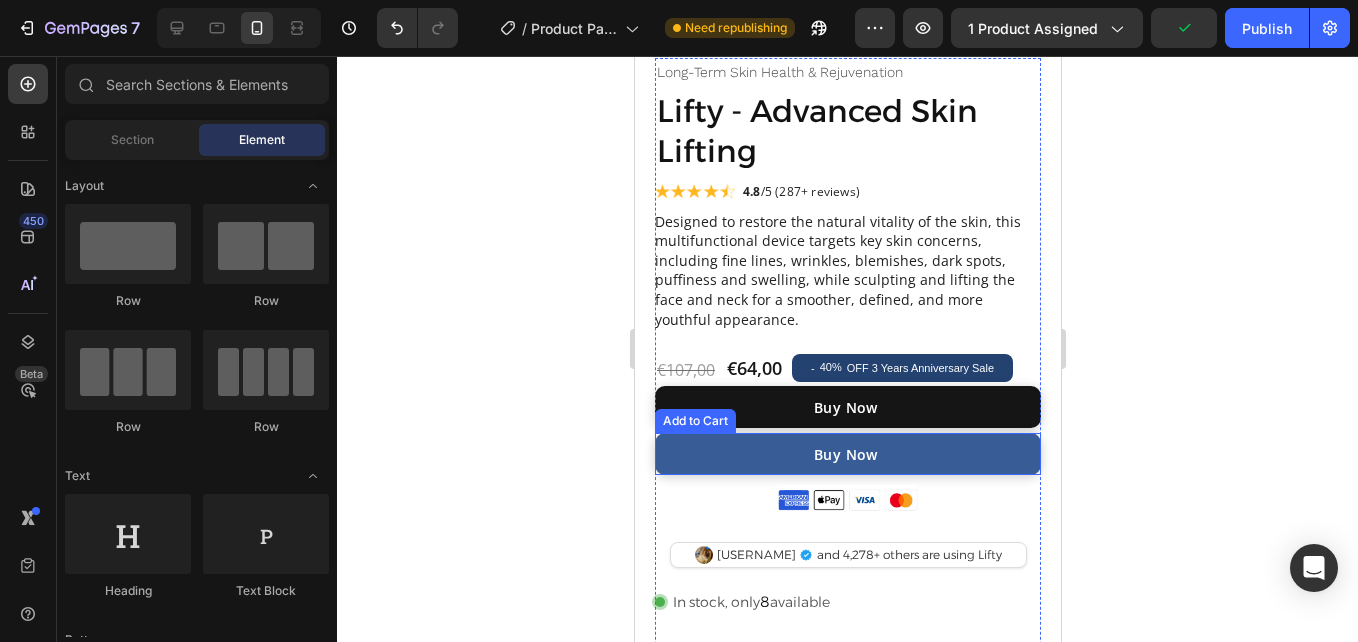 click on "Buy Now" at bounding box center [847, 454] 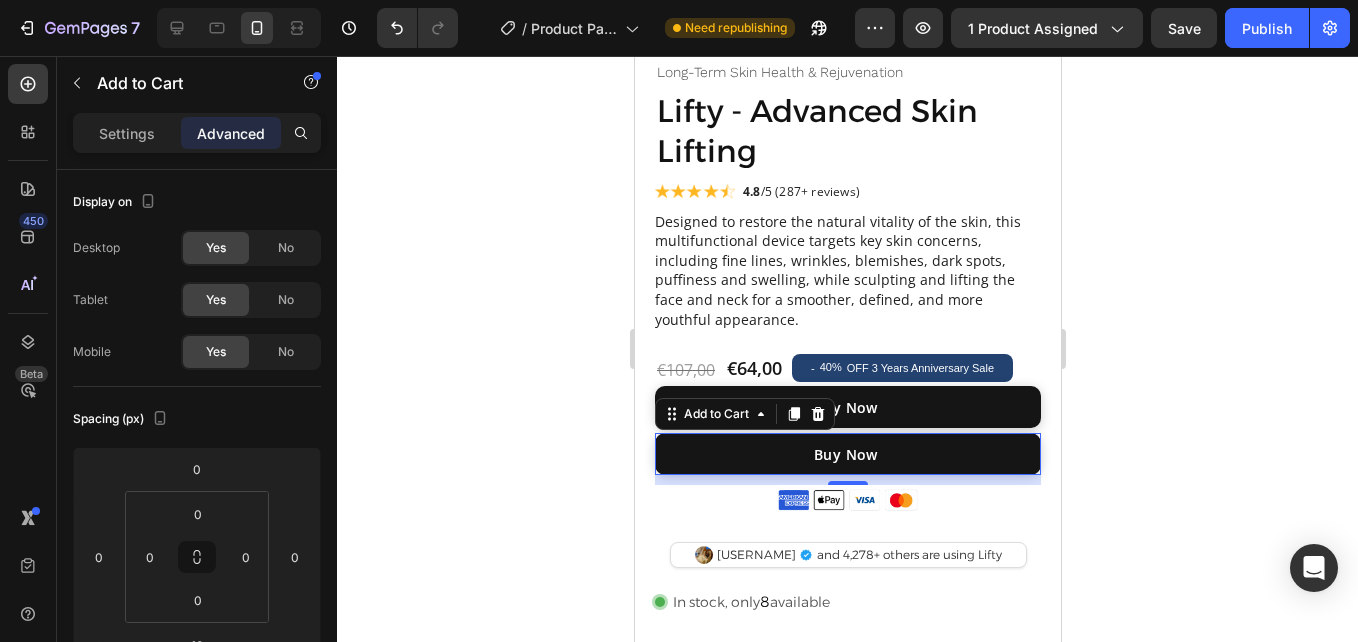 scroll, scrollTop: 529, scrollLeft: 0, axis: vertical 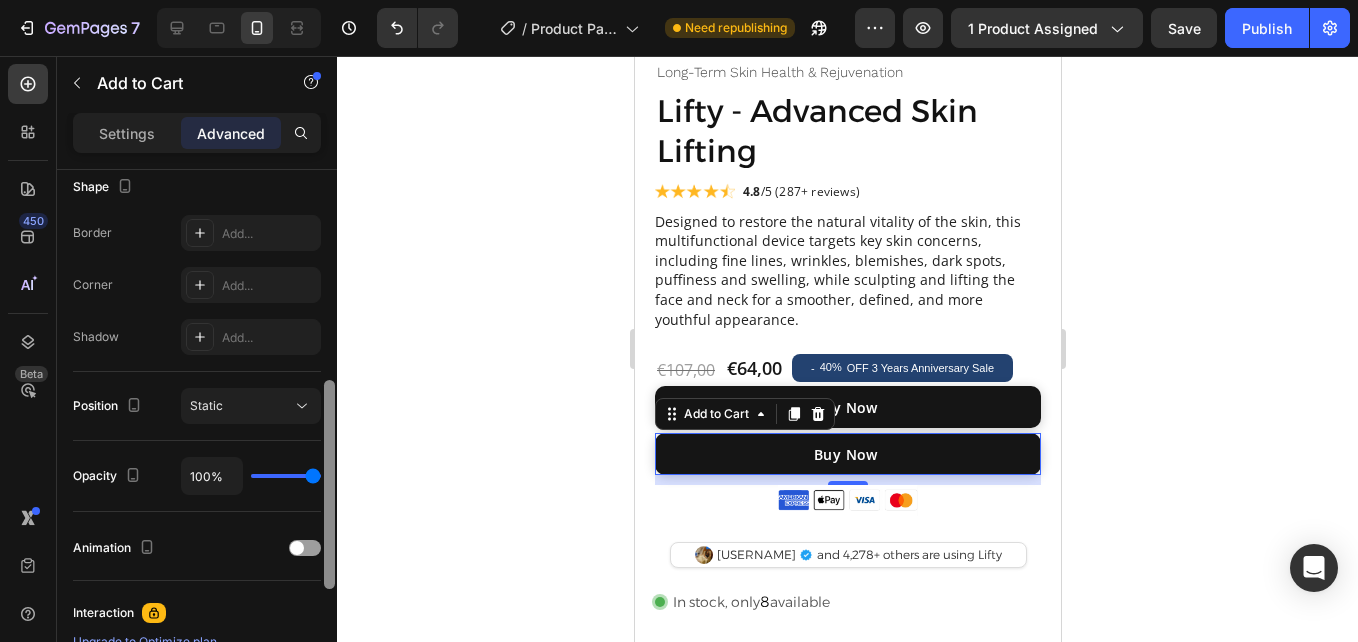 click at bounding box center (329, 434) 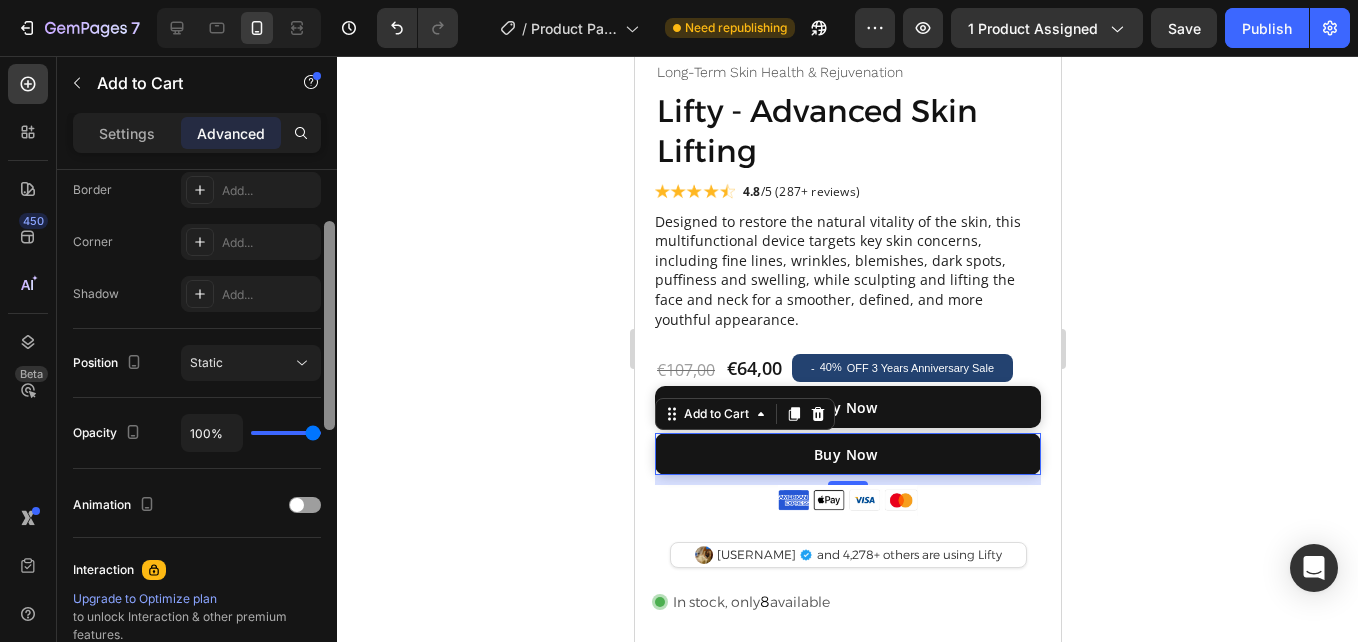 scroll, scrollTop: 66, scrollLeft: 0, axis: vertical 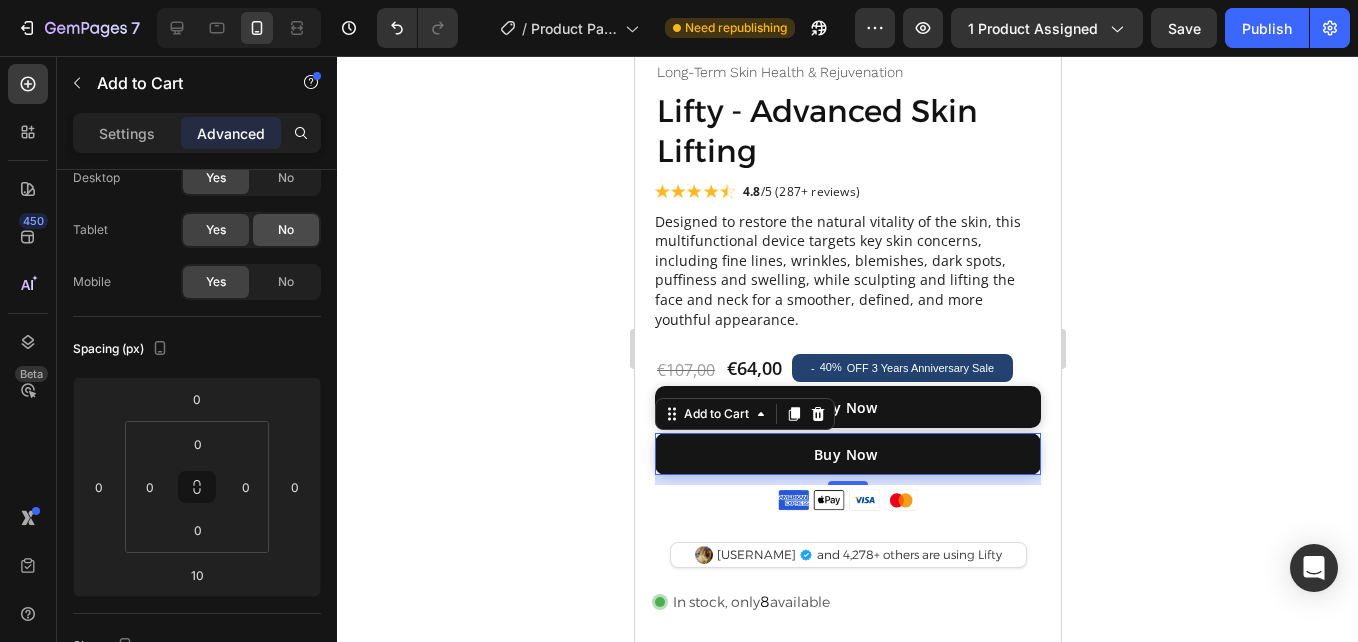 drag, startPoint x: 326, startPoint y: 420, endPoint x: 318, endPoint y: 236, distance: 184.17383 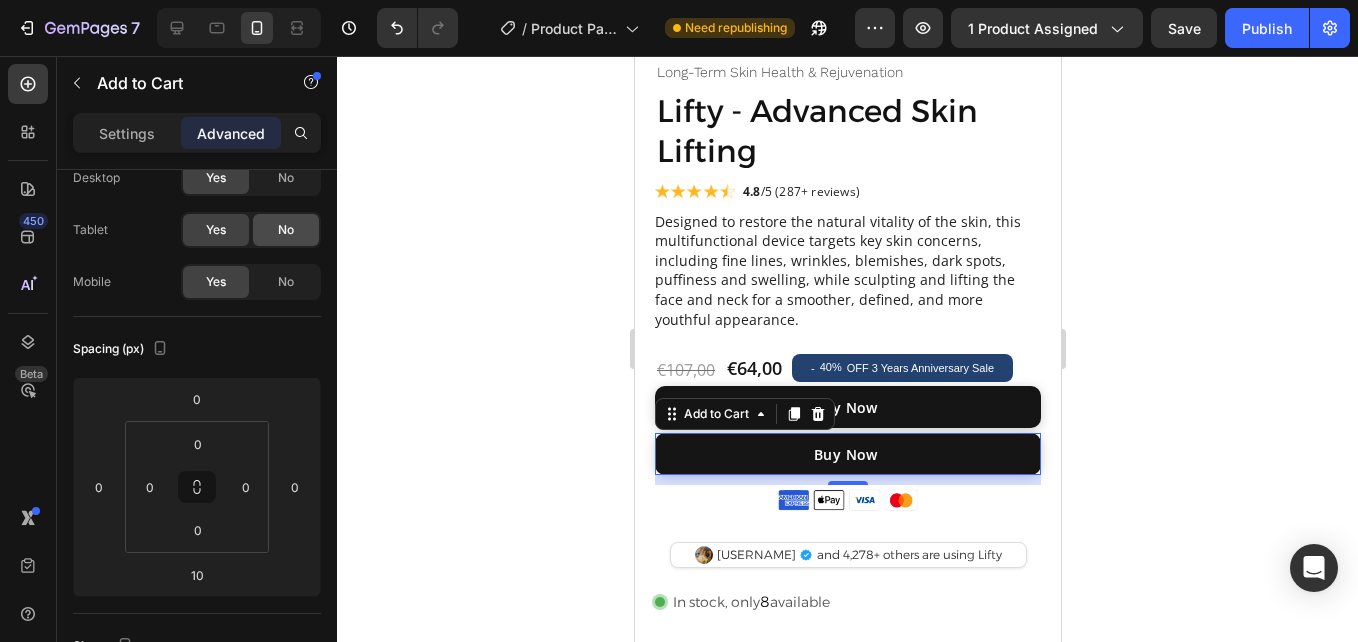 click on "Display on Desktop Yes No Tablet Yes No Mobile Yes No Spacing (px) 0 0 10 0 0 0 0 0 Shape Border Add... Corner Add... Shadow Add... Position Static Opacity 100% Animation Interaction Upgrade to Optimize plan  to unlock Interaction & other premium features. CSS class Delete element" at bounding box center [197, 434] 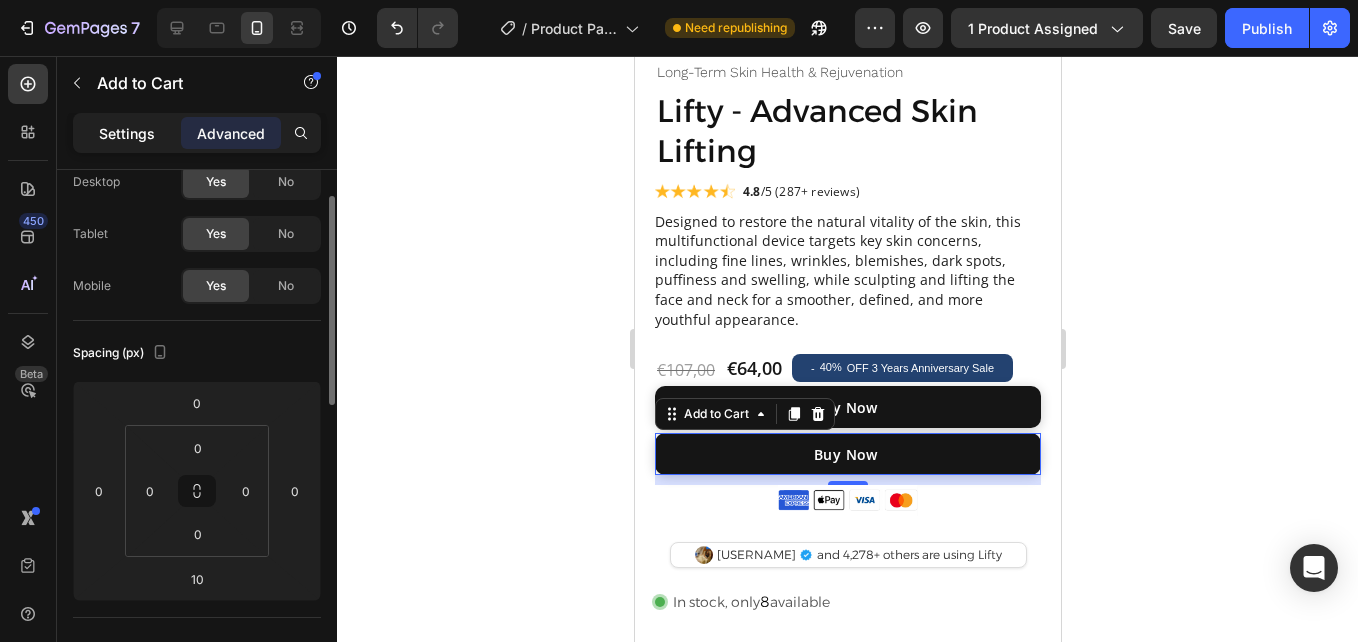 click on "Settings" at bounding box center (127, 133) 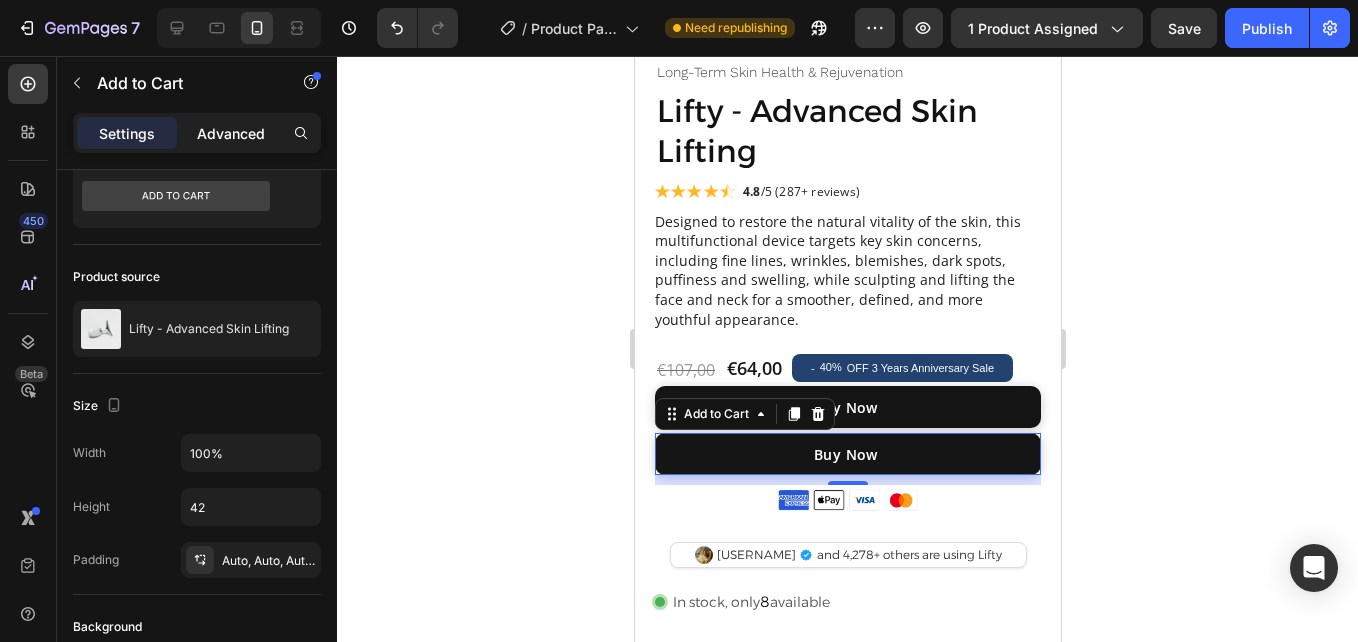 click on "Advanced" at bounding box center [231, 133] 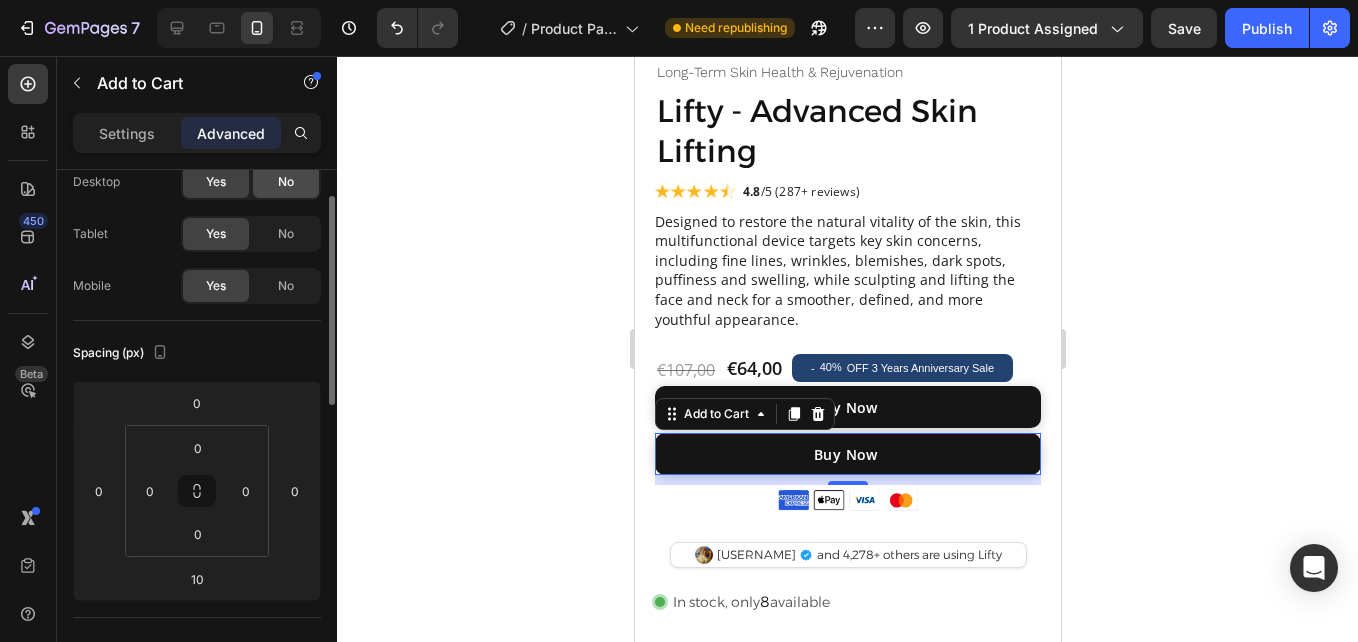 click on "No" 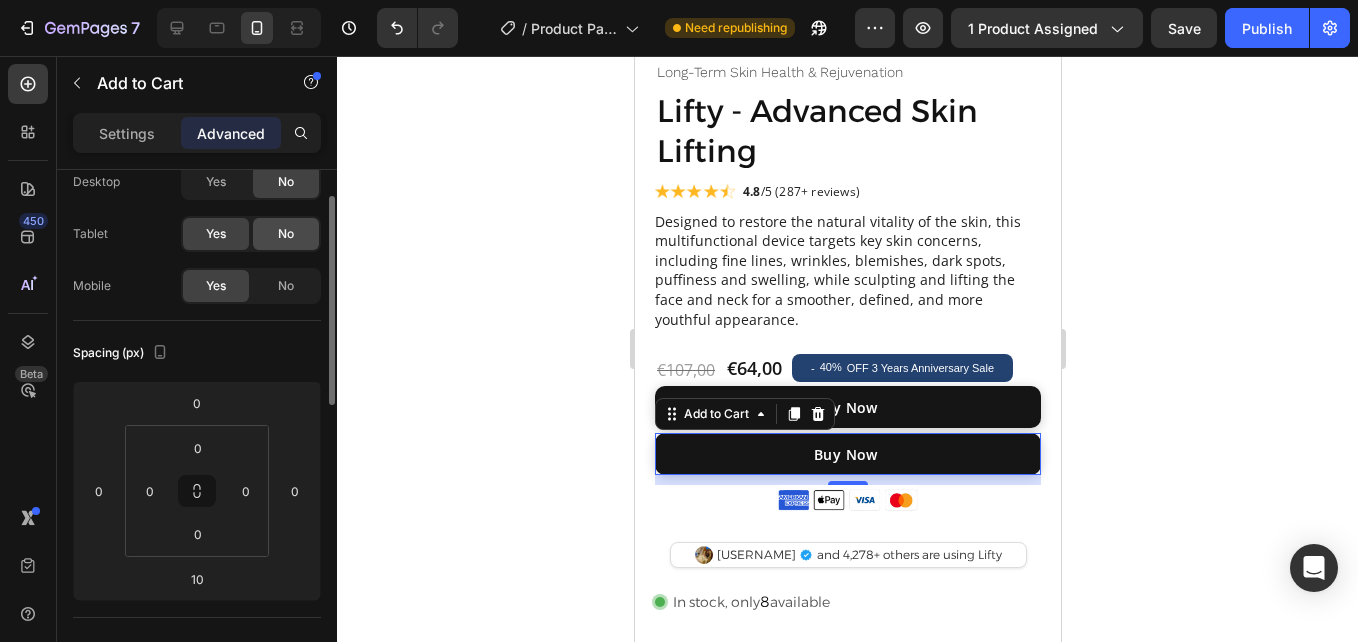 click on "No" 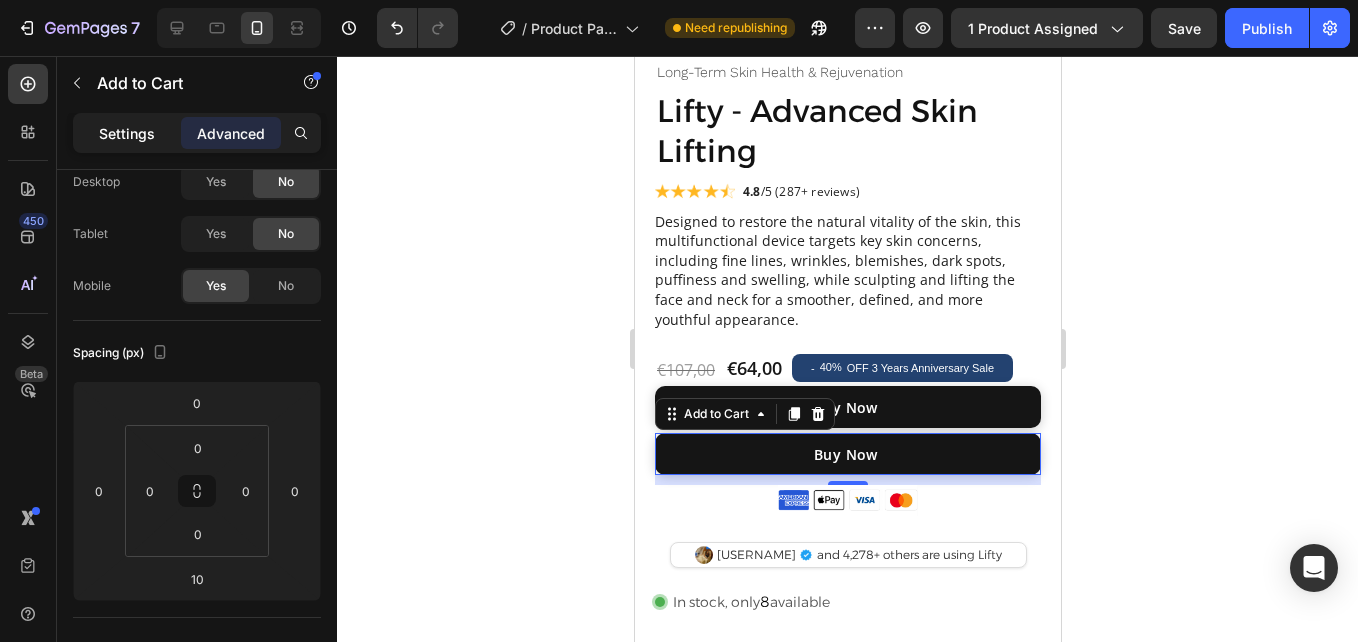 click on "Settings" at bounding box center [127, 133] 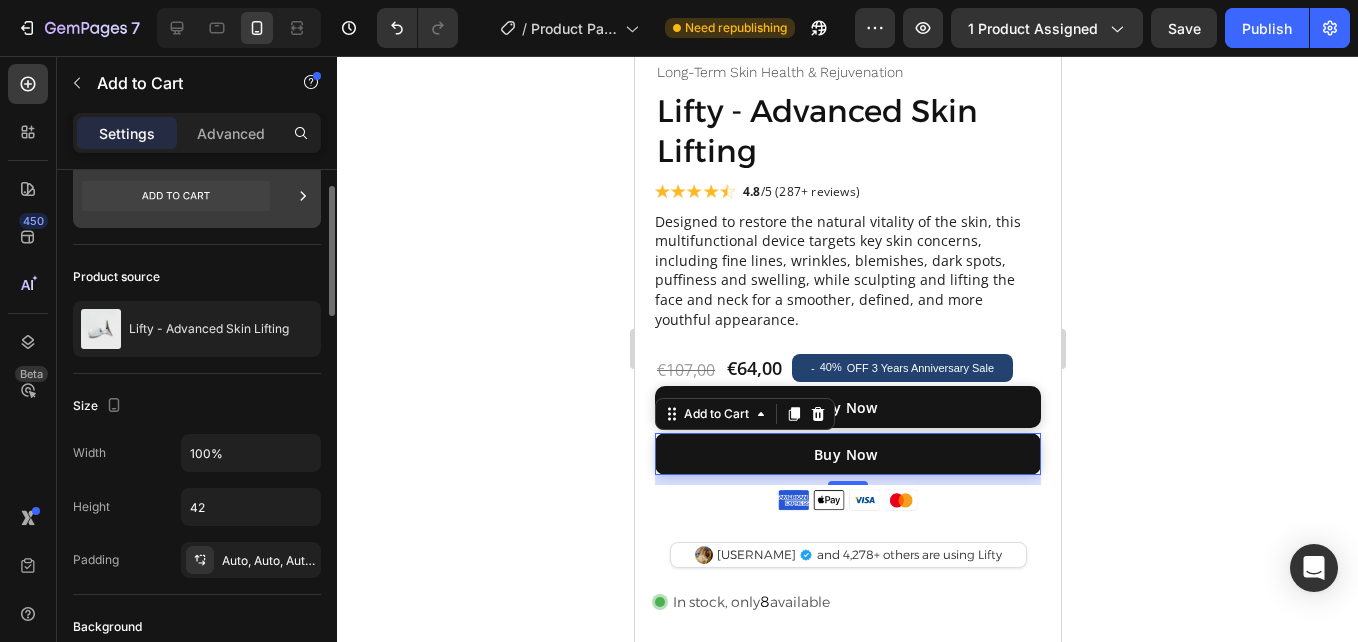 click at bounding box center (197, 196) 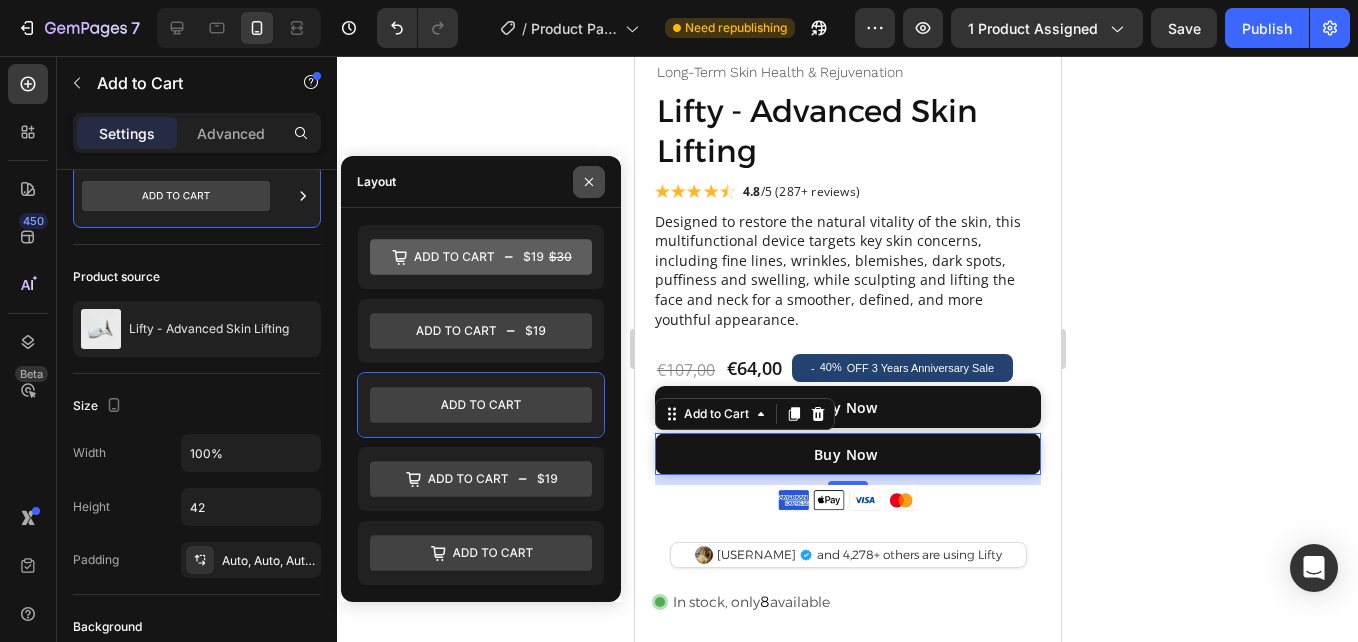 click 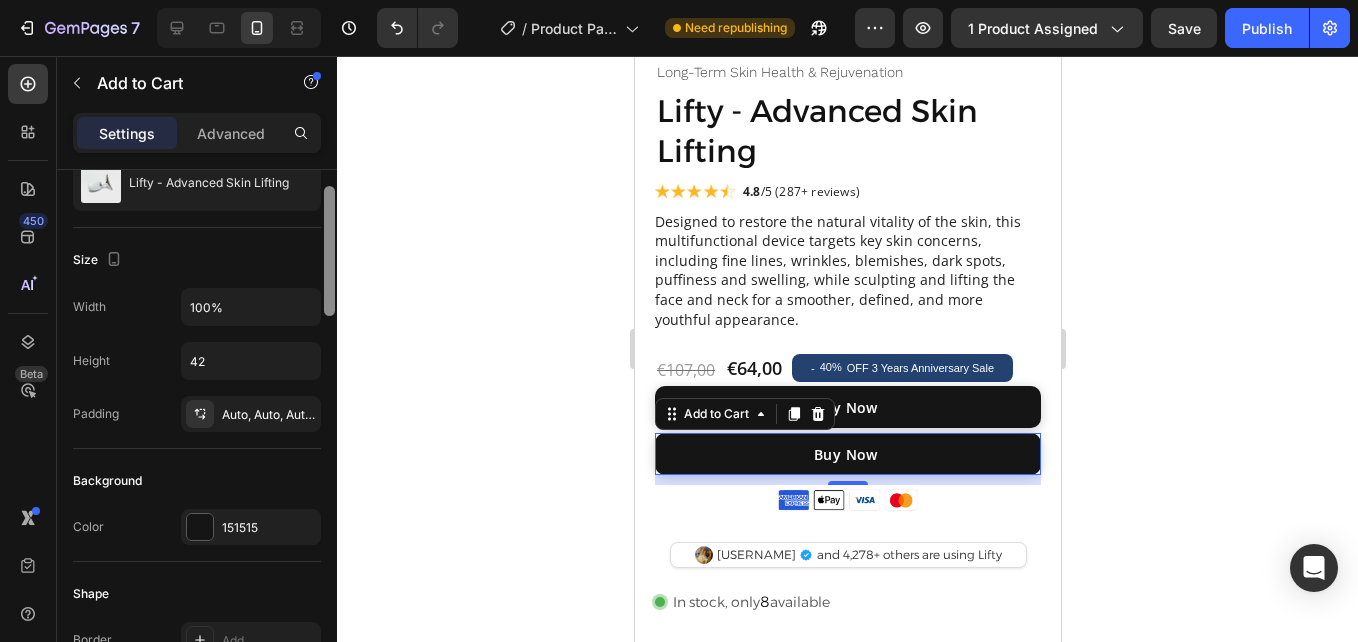 scroll, scrollTop: 228, scrollLeft: 0, axis: vertical 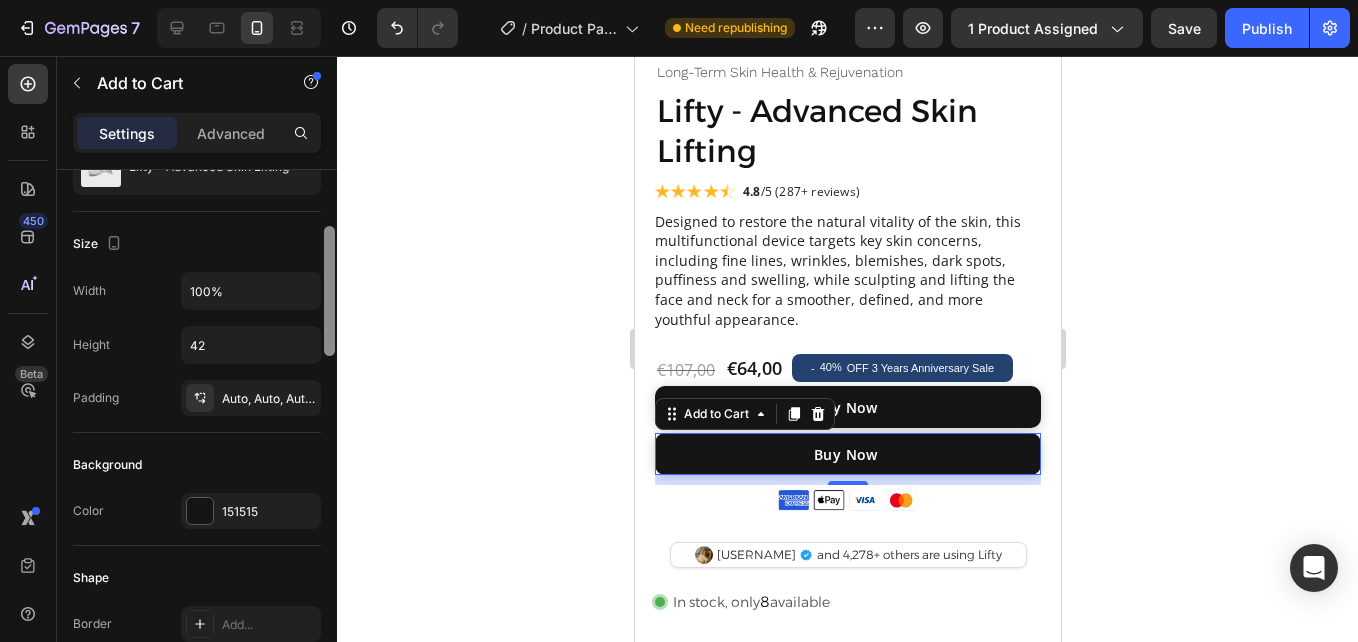 drag, startPoint x: 327, startPoint y: 244, endPoint x: 327, endPoint y: 284, distance: 40 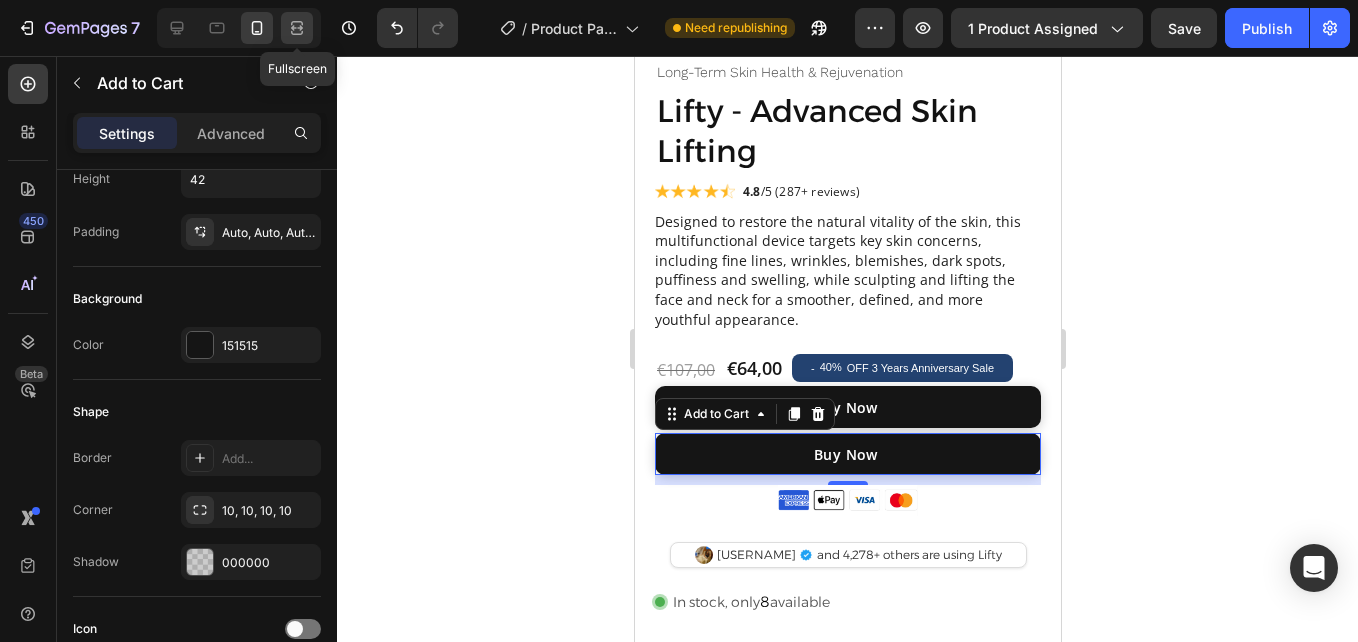 scroll, scrollTop: 0, scrollLeft: 0, axis: both 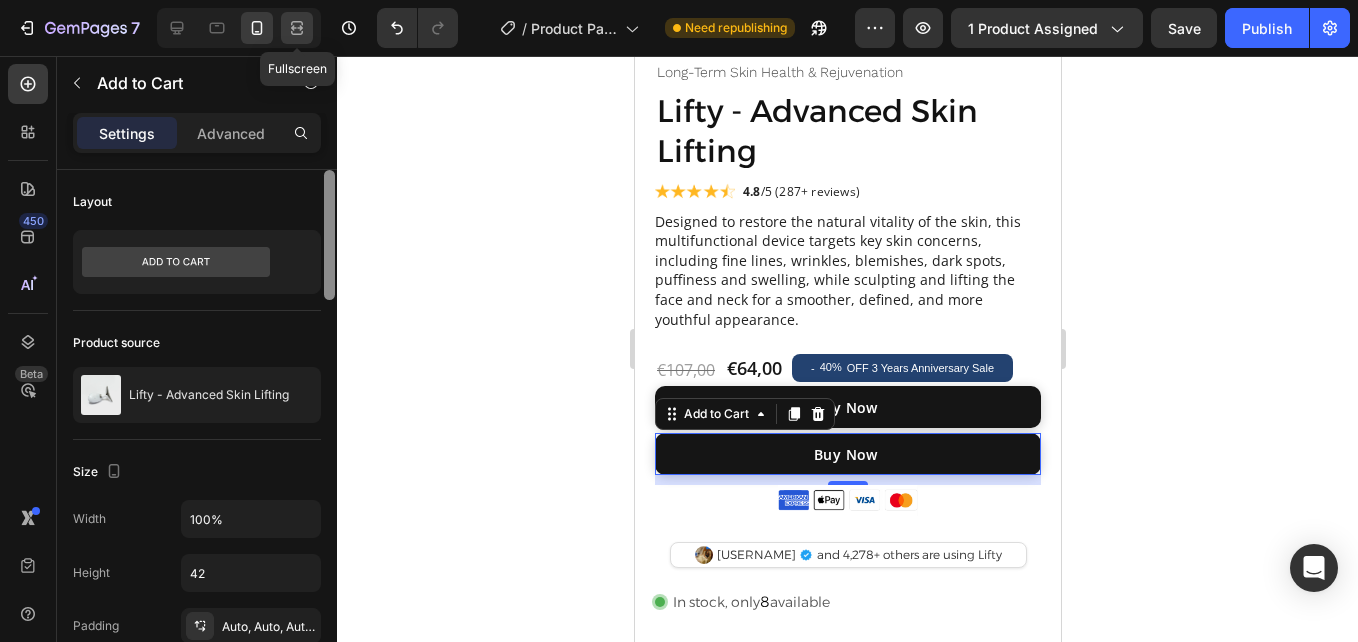 drag, startPoint x: 327, startPoint y: 284, endPoint x: 293, endPoint y: 26, distance: 260.23065 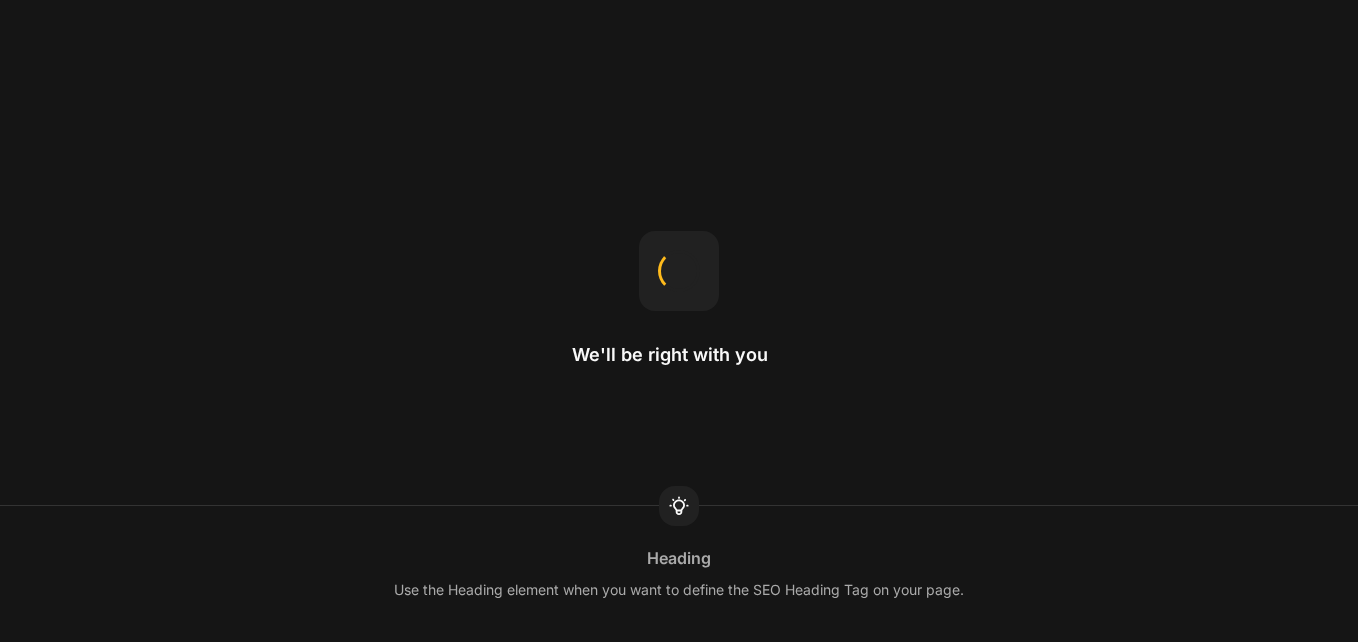 scroll, scrollTop: 0, scrollLeft: 0, axis: both 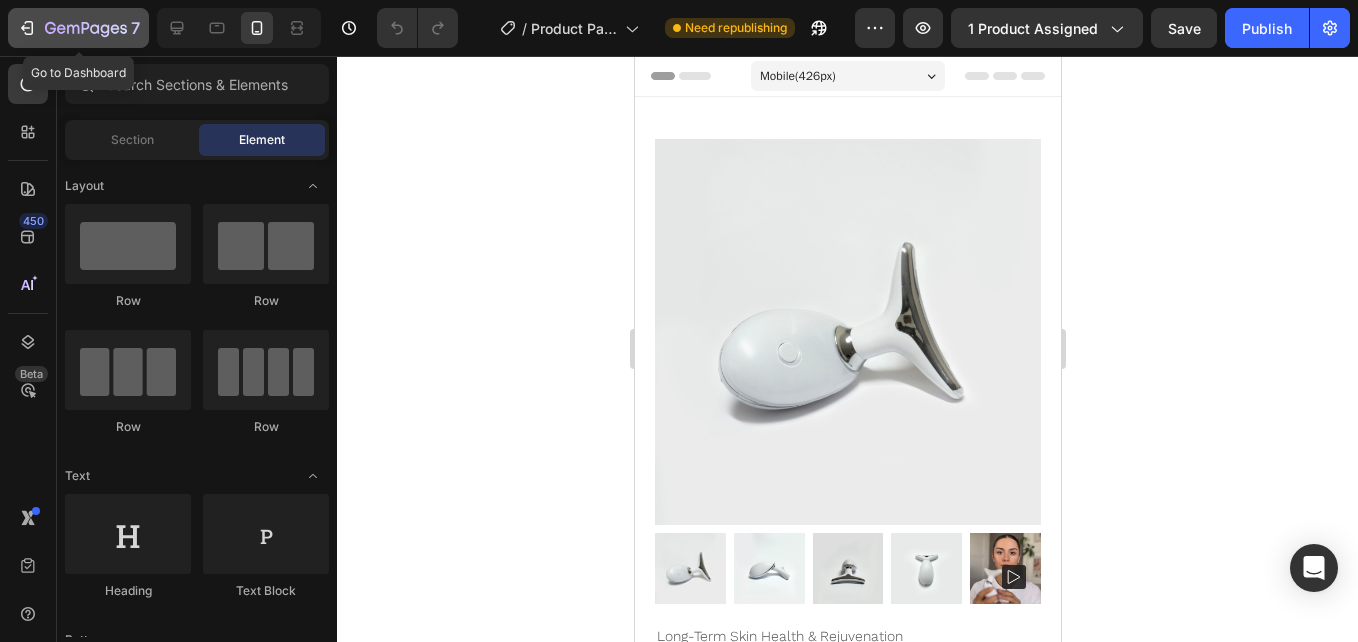 click on "7" 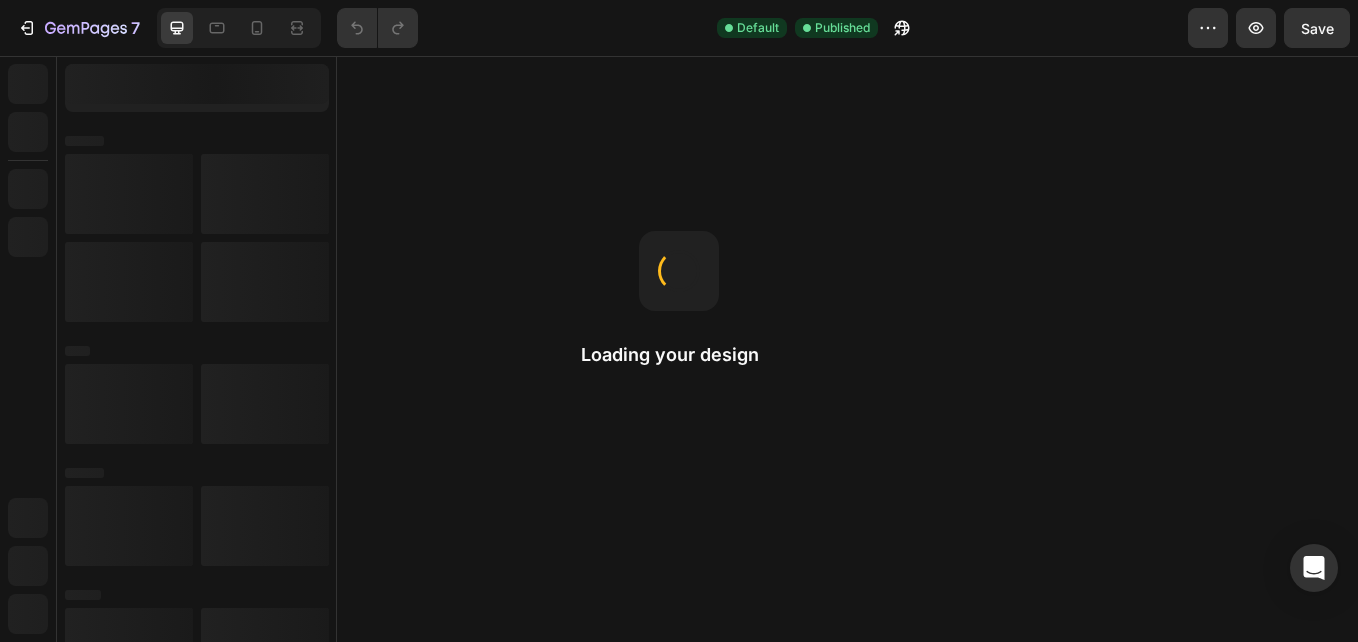 scroll, scrollTop: 0, scrollLeft: 0, axis: both 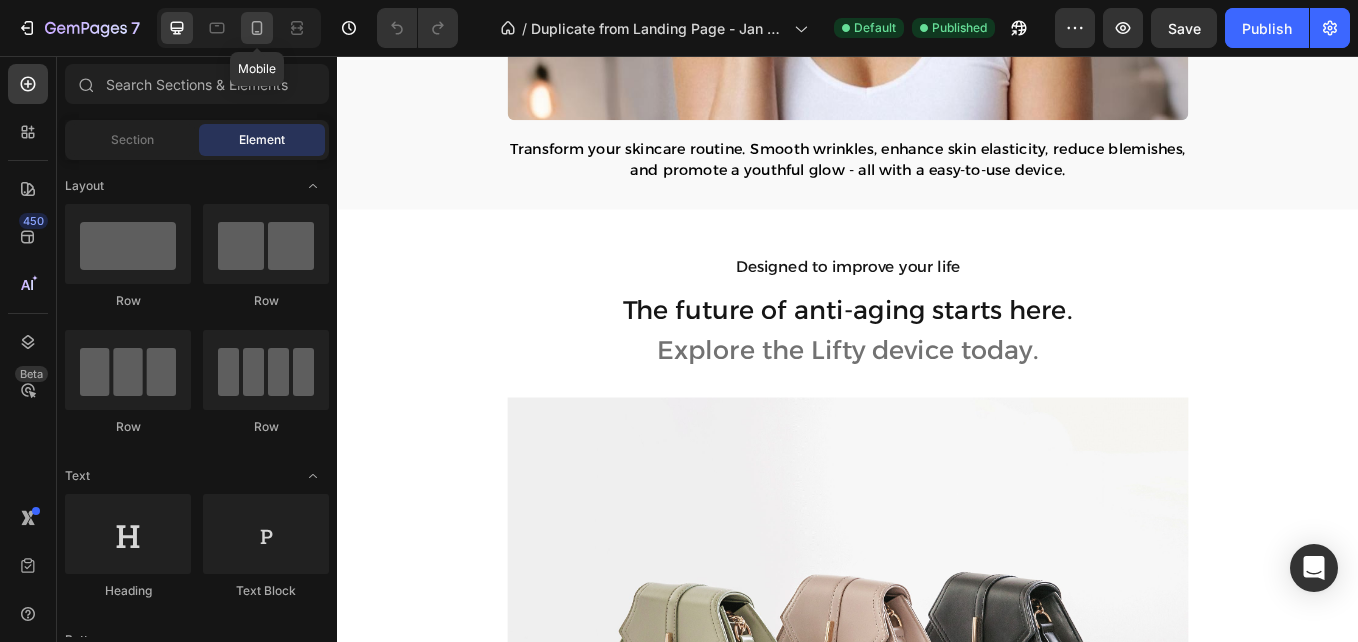 click 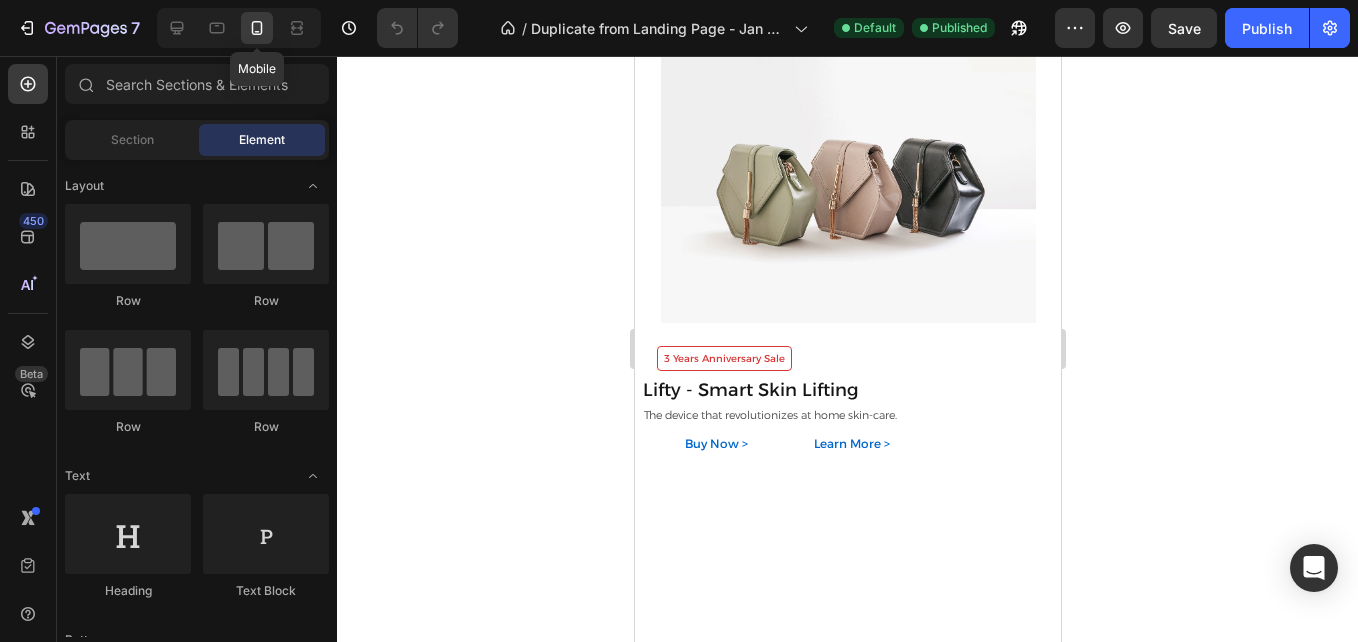 scroll, scrollTop: 1895, scrollLeft: 0, axis: vertical 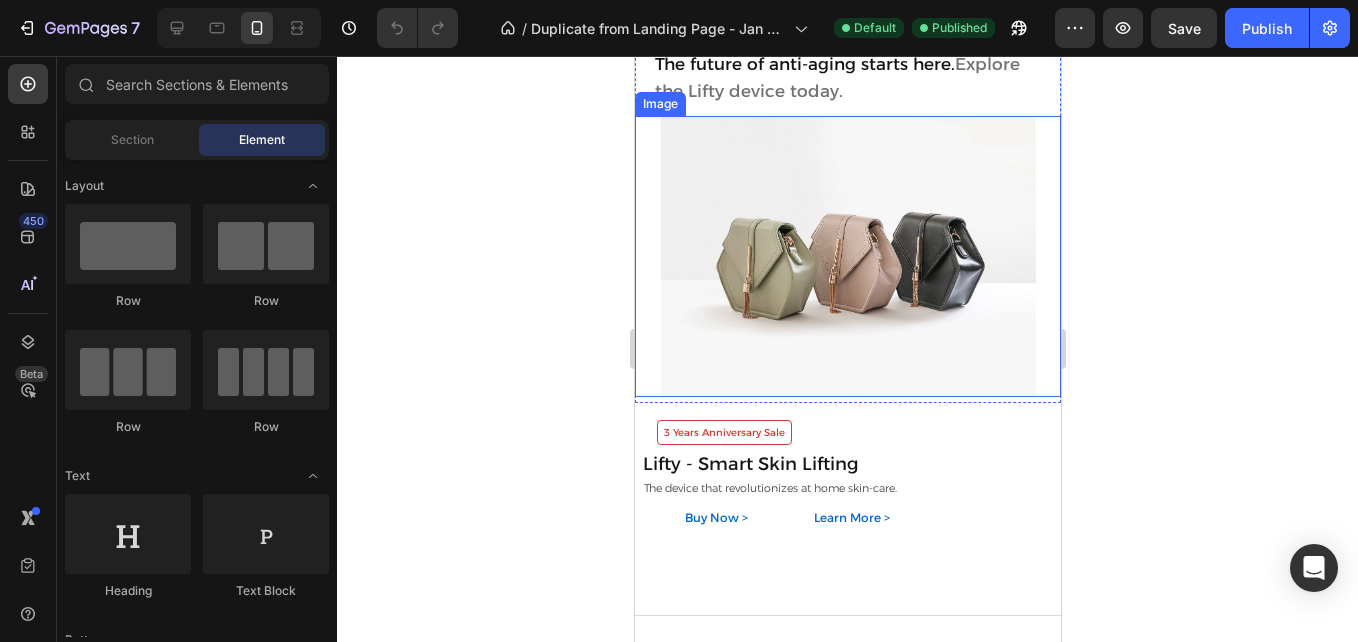 click at bounding box center (847, 256) 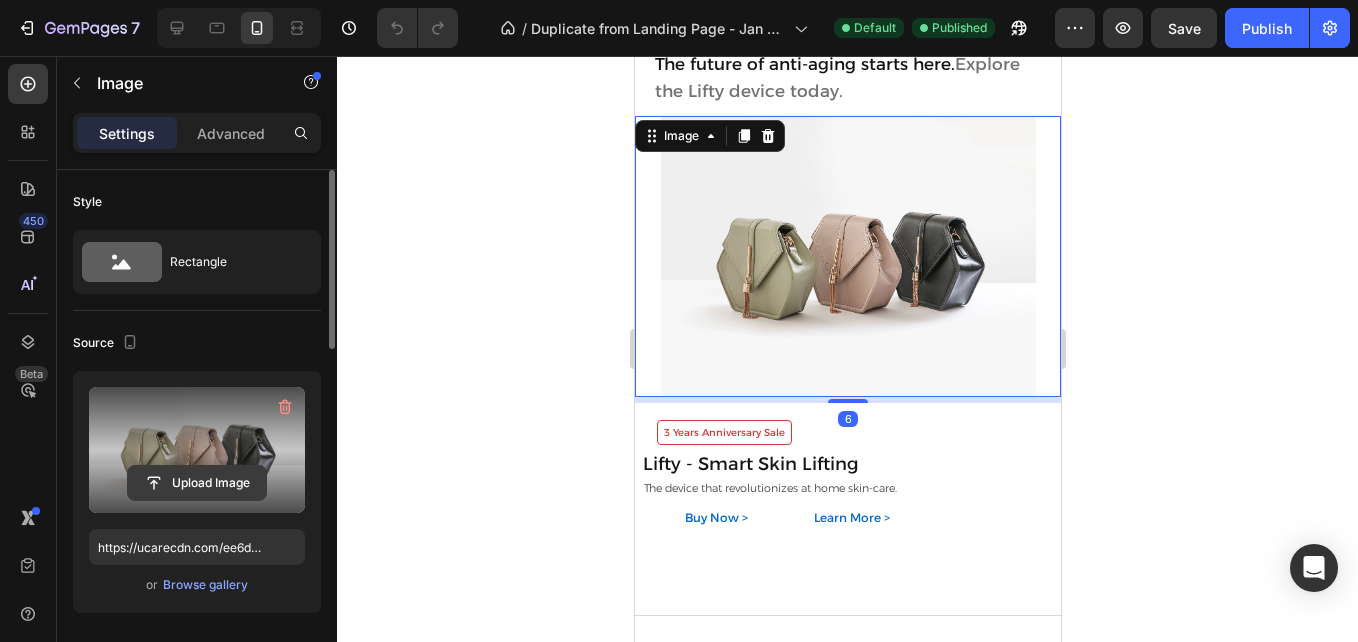 click 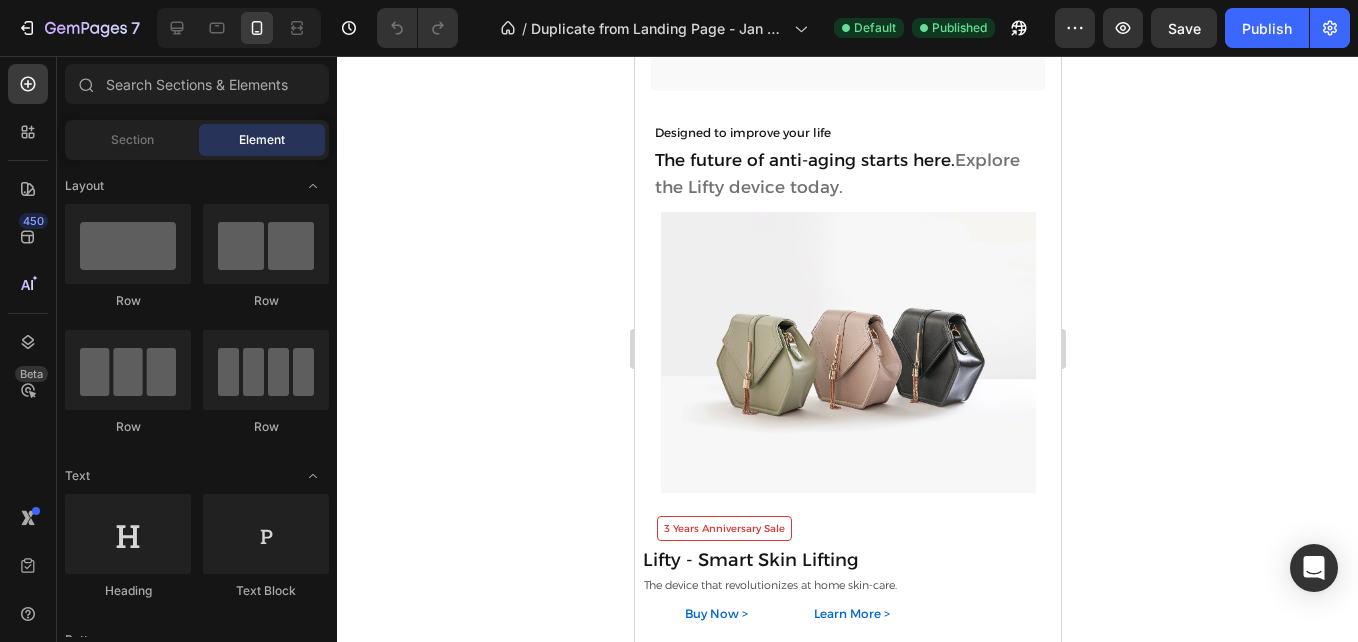 scroll, scrollTop: 1980, scrollLeft: 0, axis: vertical 